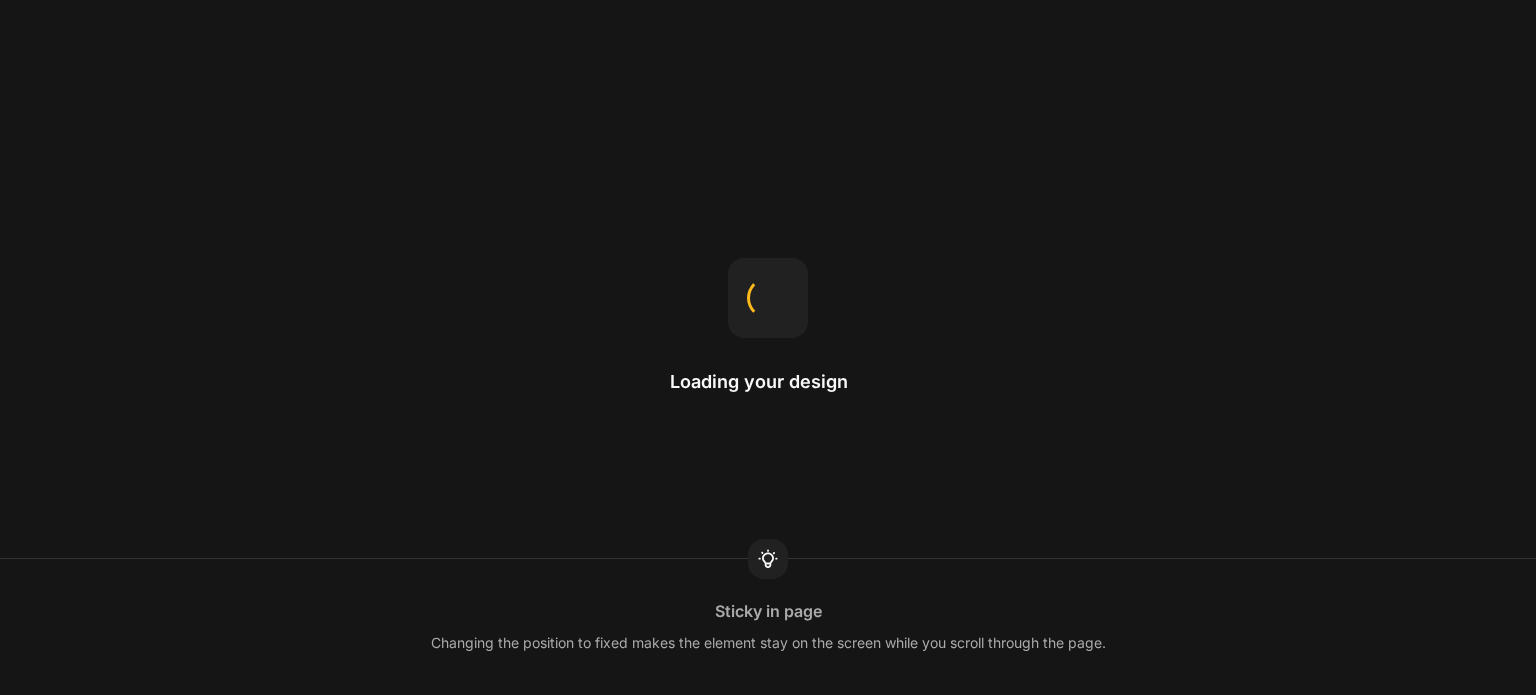 scroll, scrollTop: 0, scrollLeft: 0, axis: both 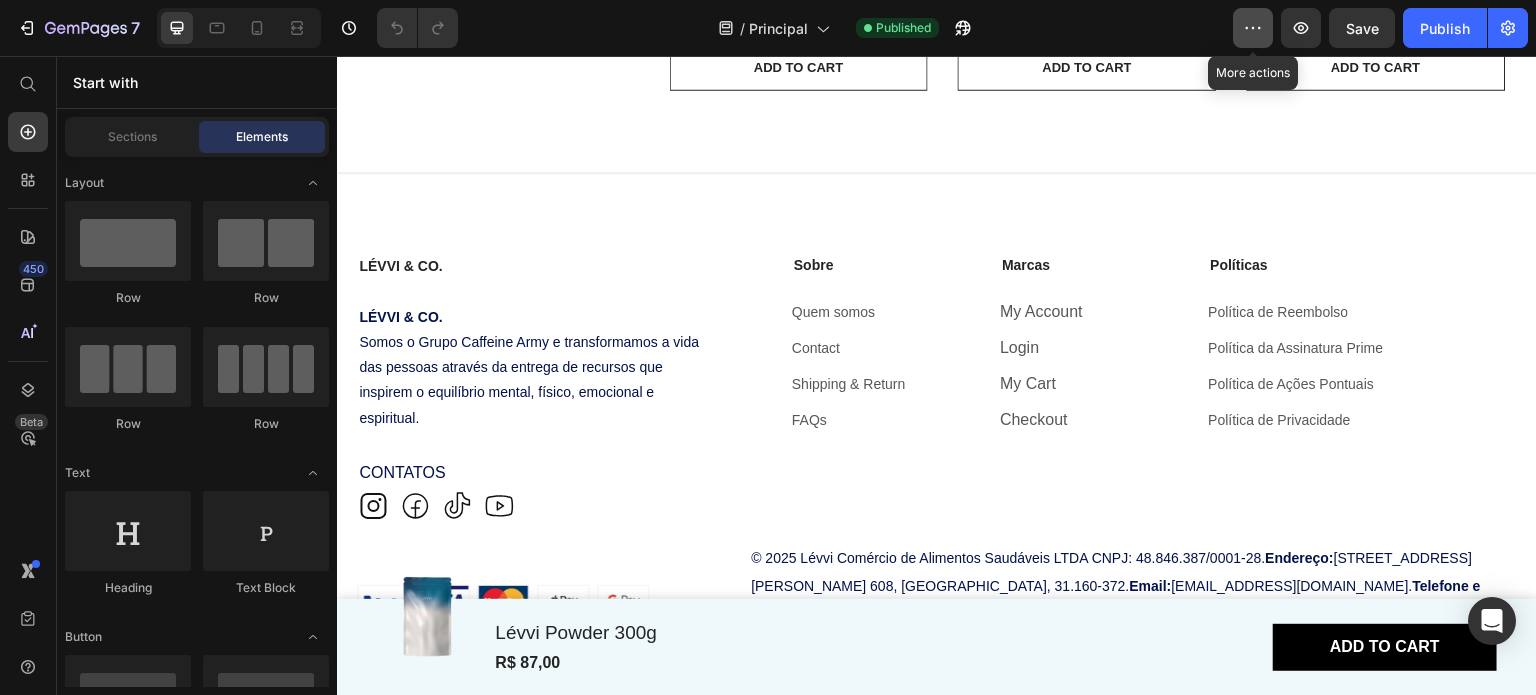 click 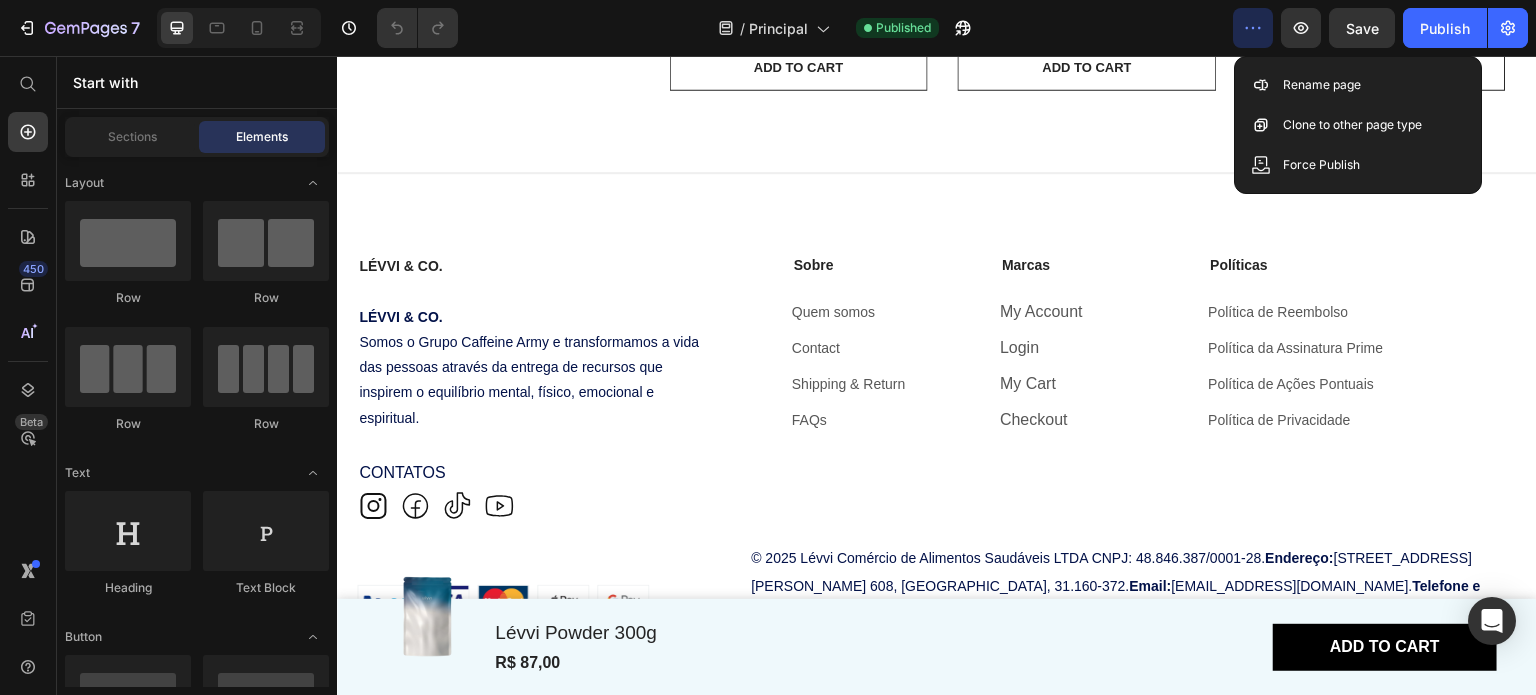 click 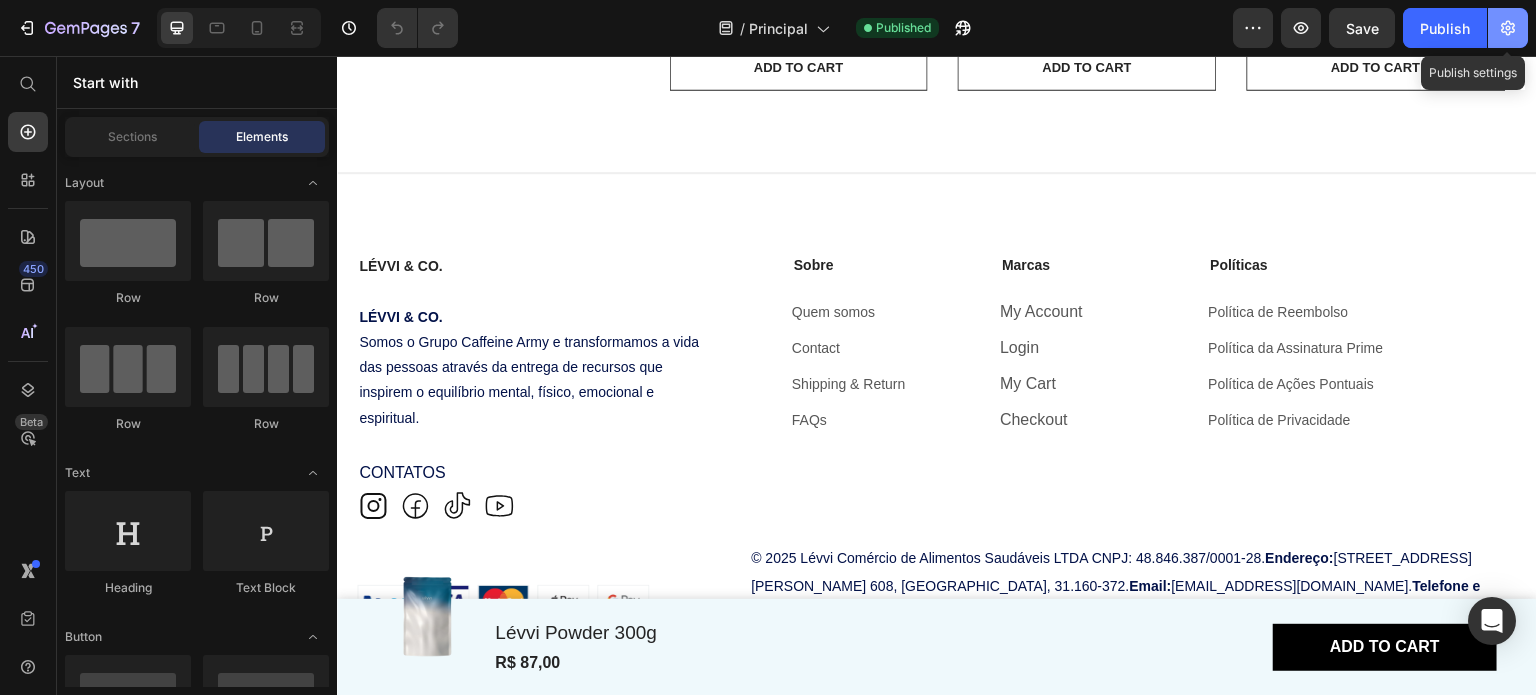 click 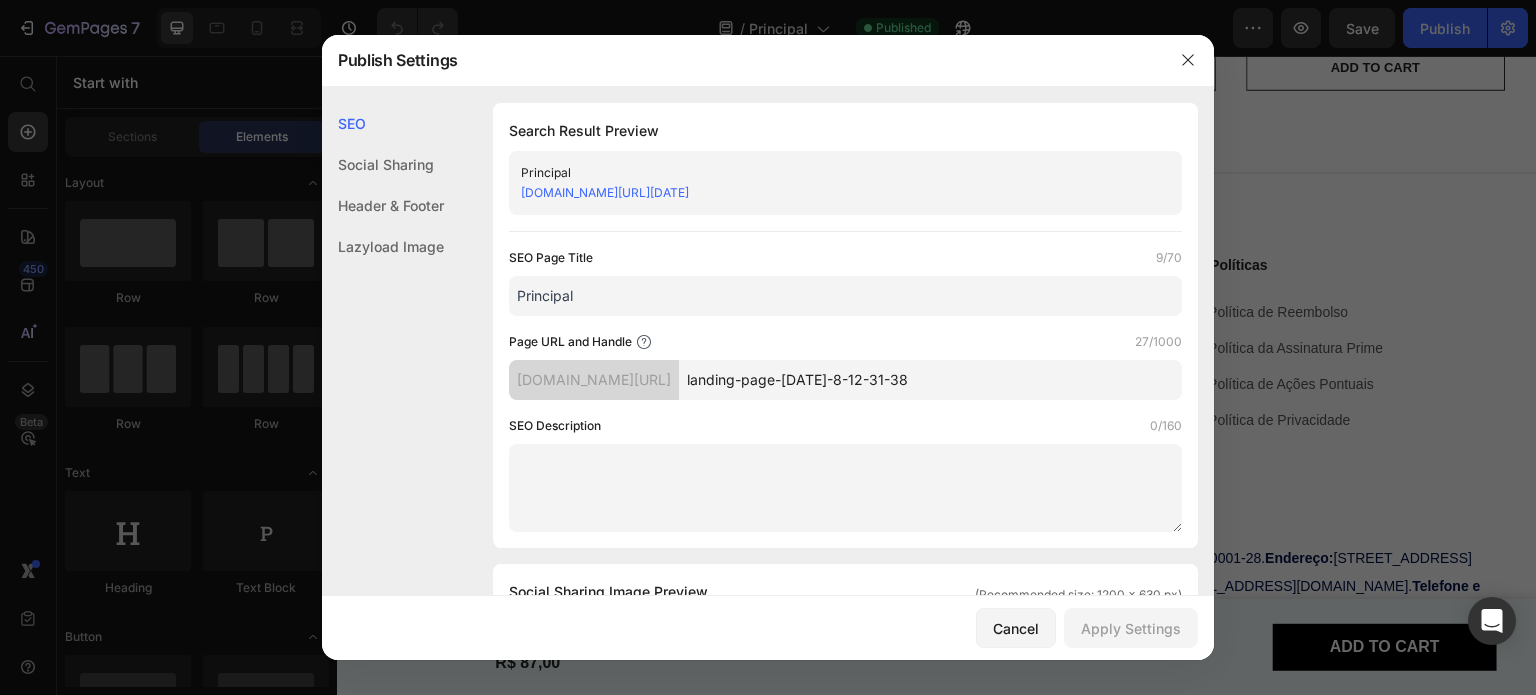click on "landing-page-[DATE]-8-12-31-38" at bounding box center (930, 380) 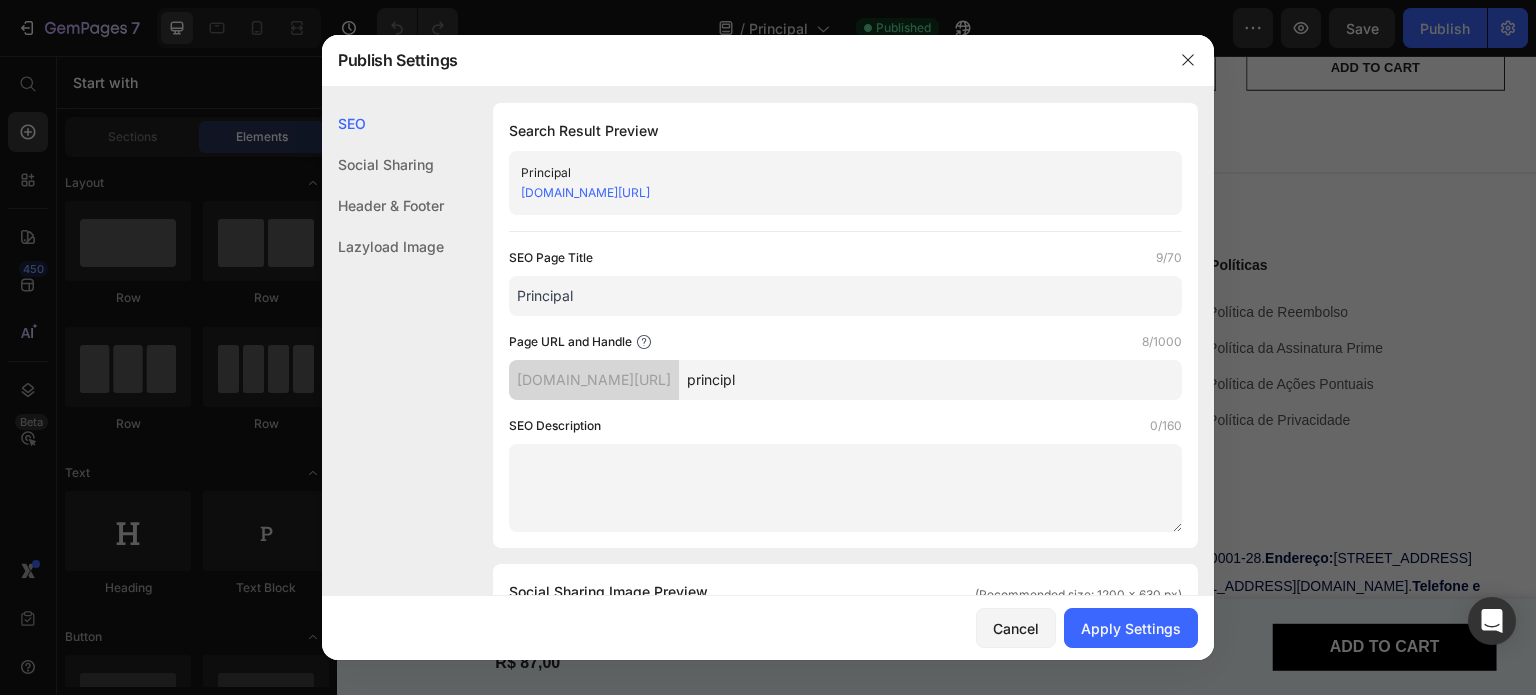 click on "principl" at bounding box center (930, 380) 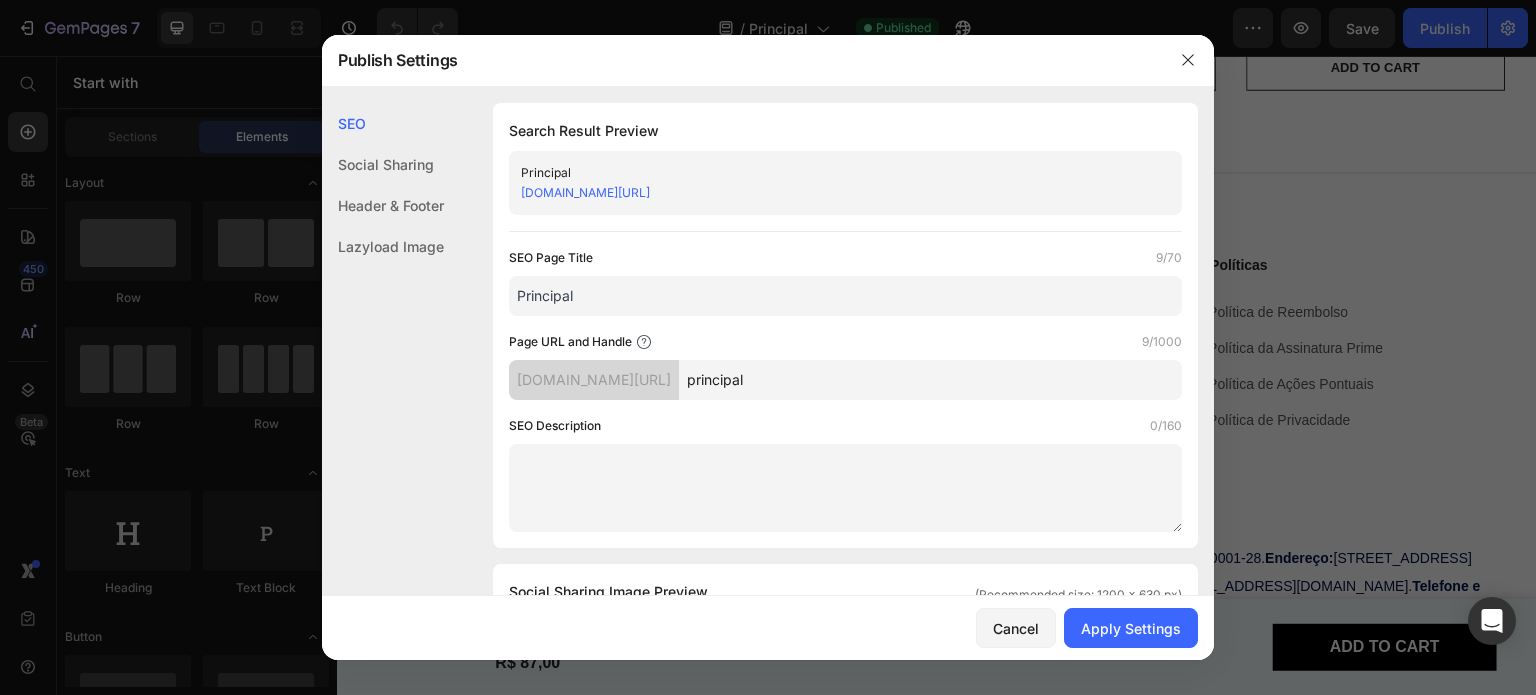 click on "principal" at bounding box center [930, 380] 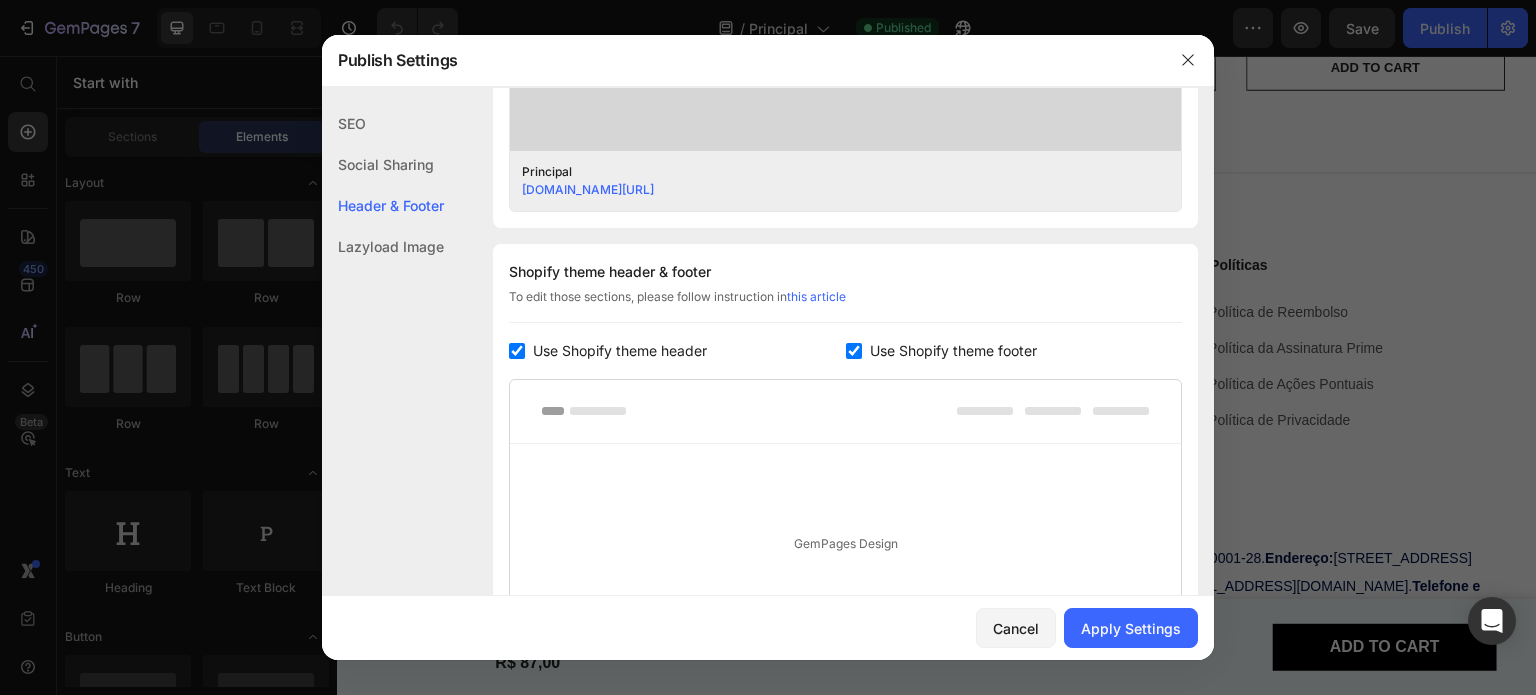 scroll, scrollTop: 900, scrollLeft: 0, axis: vertical 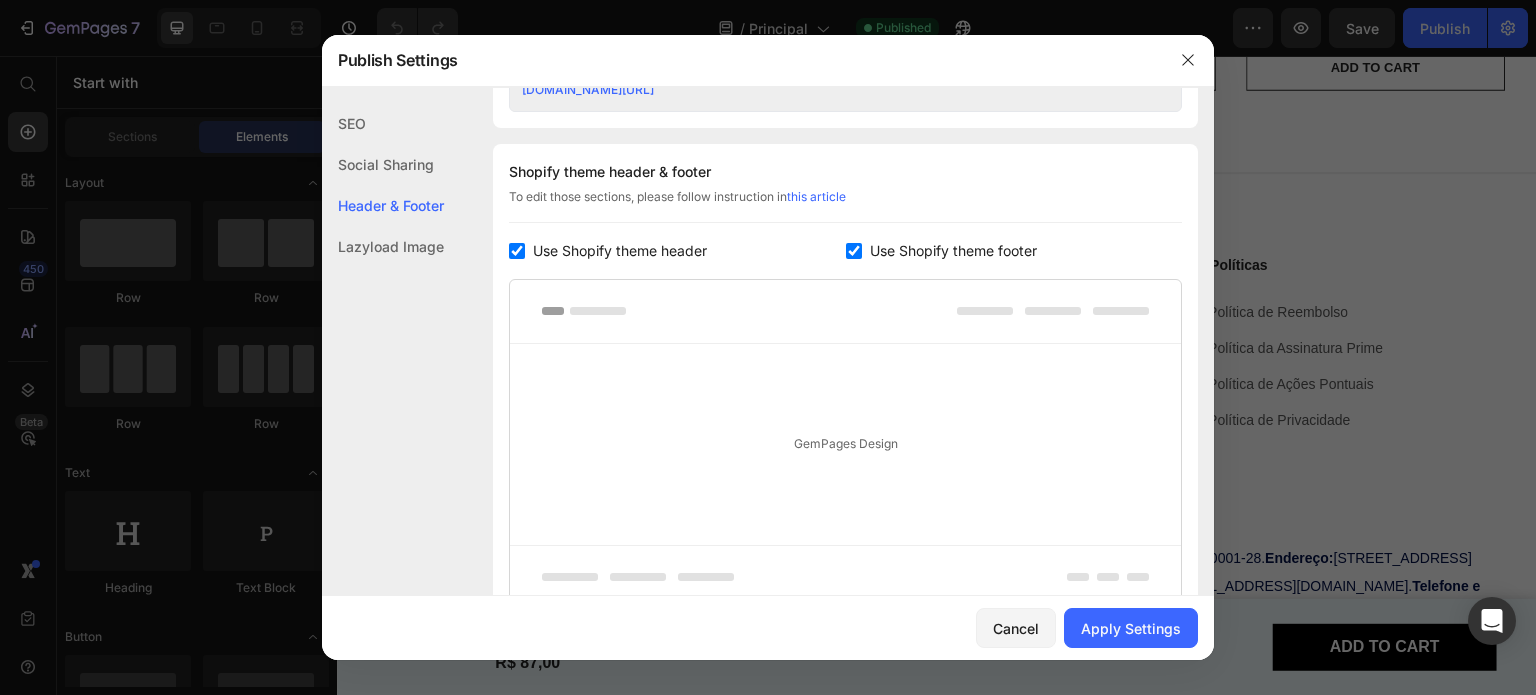 type on "principal" 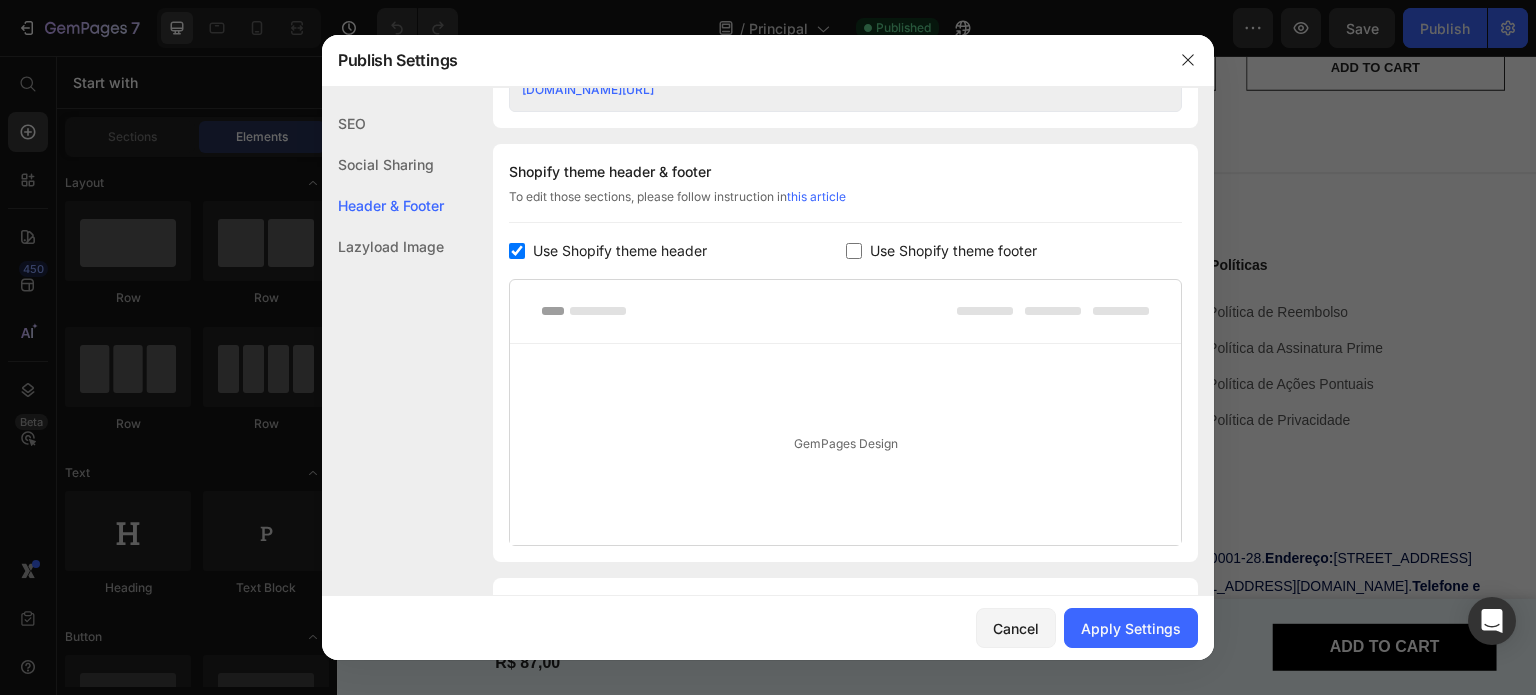 click at bounding box center [854, 251] 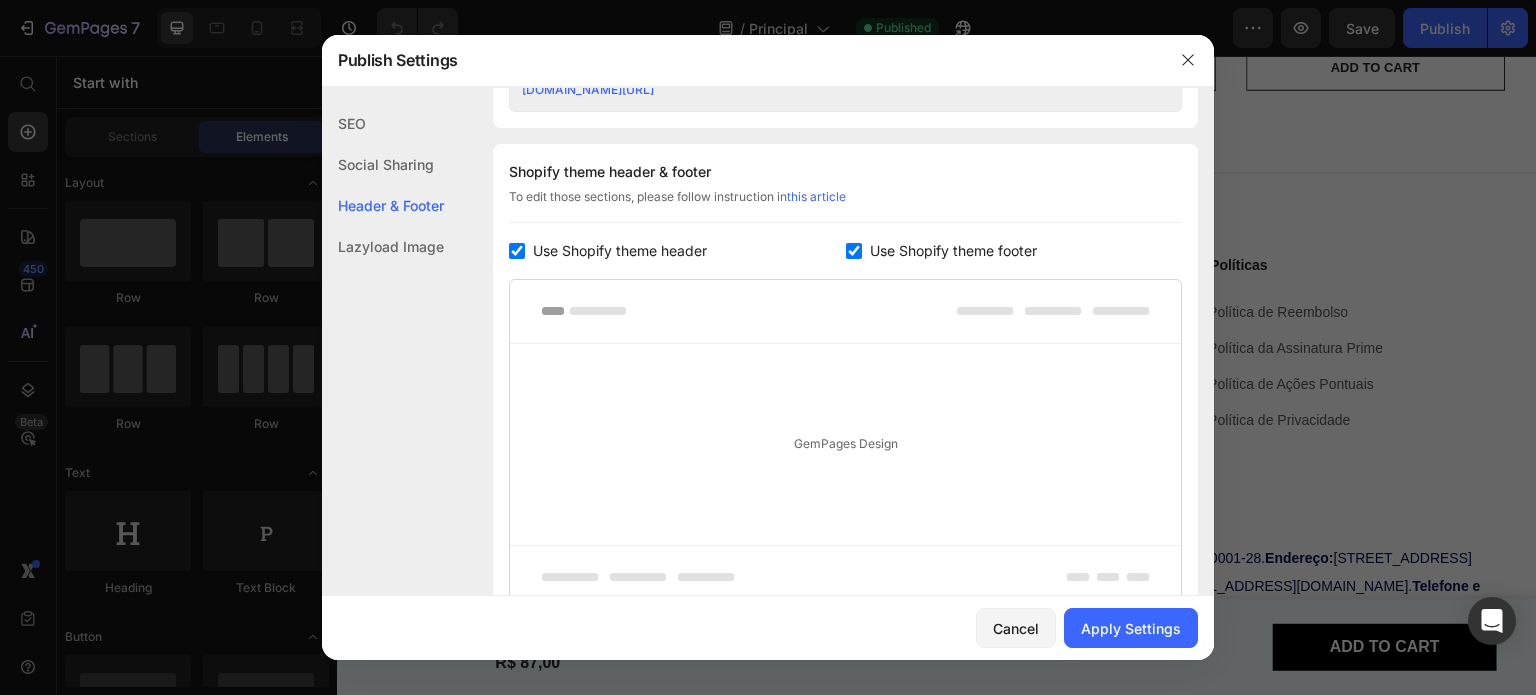 click at bounding box center [854, 251] 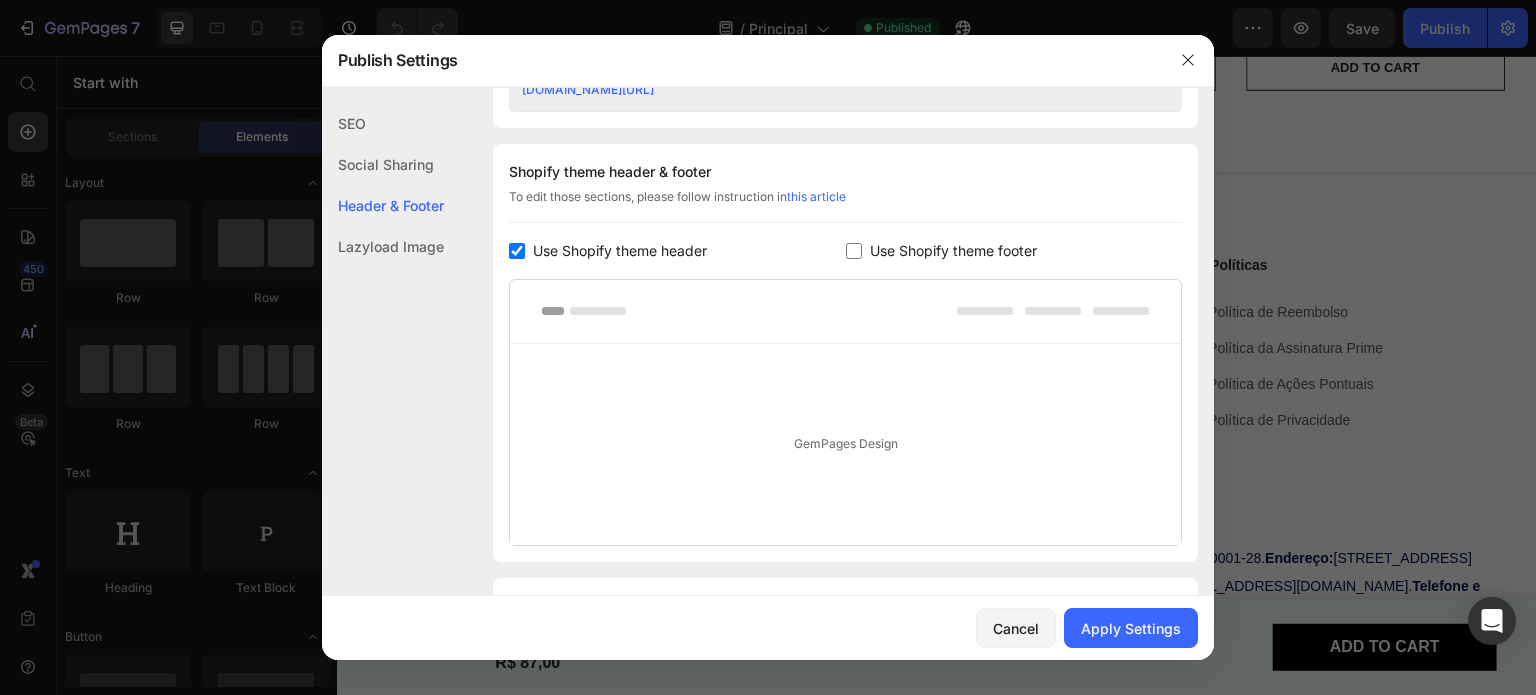 click at bounding box center [854, 251] 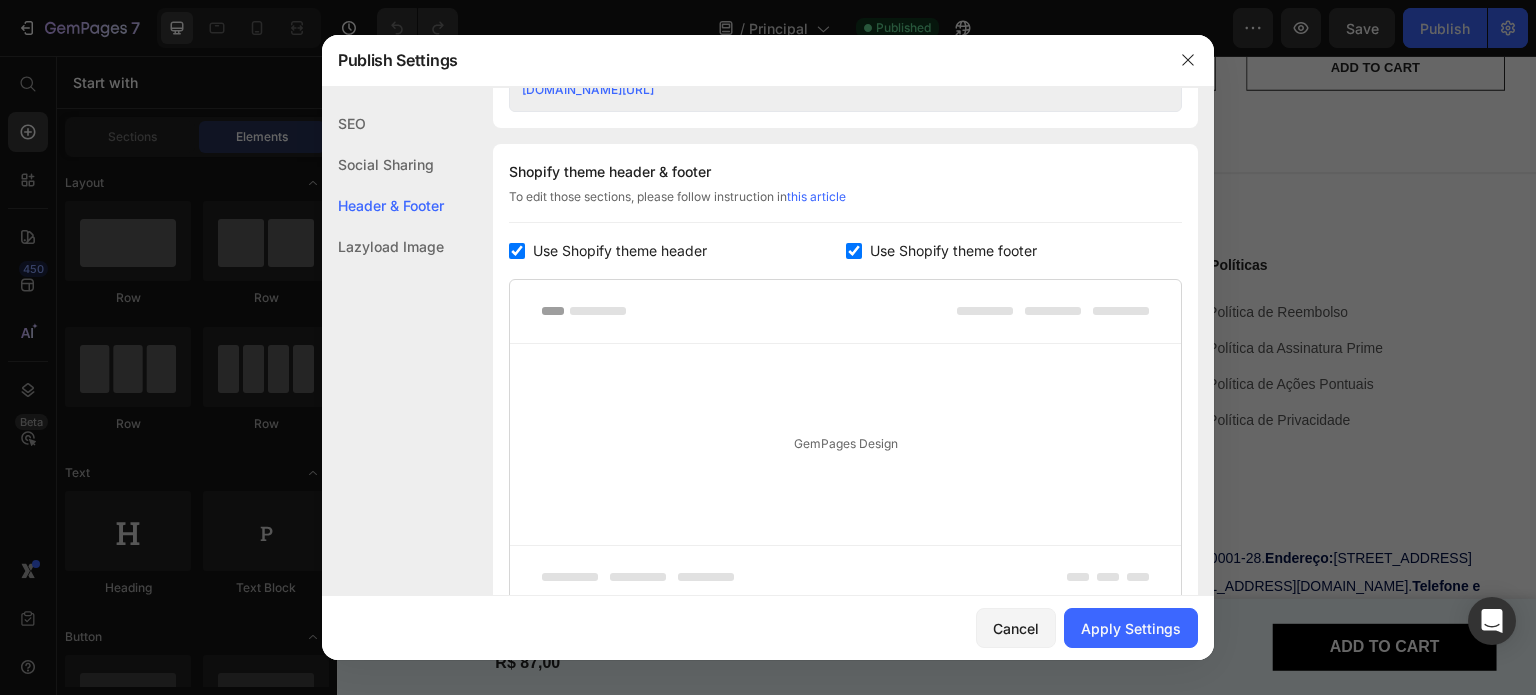 click at bounding box center [854, 251] 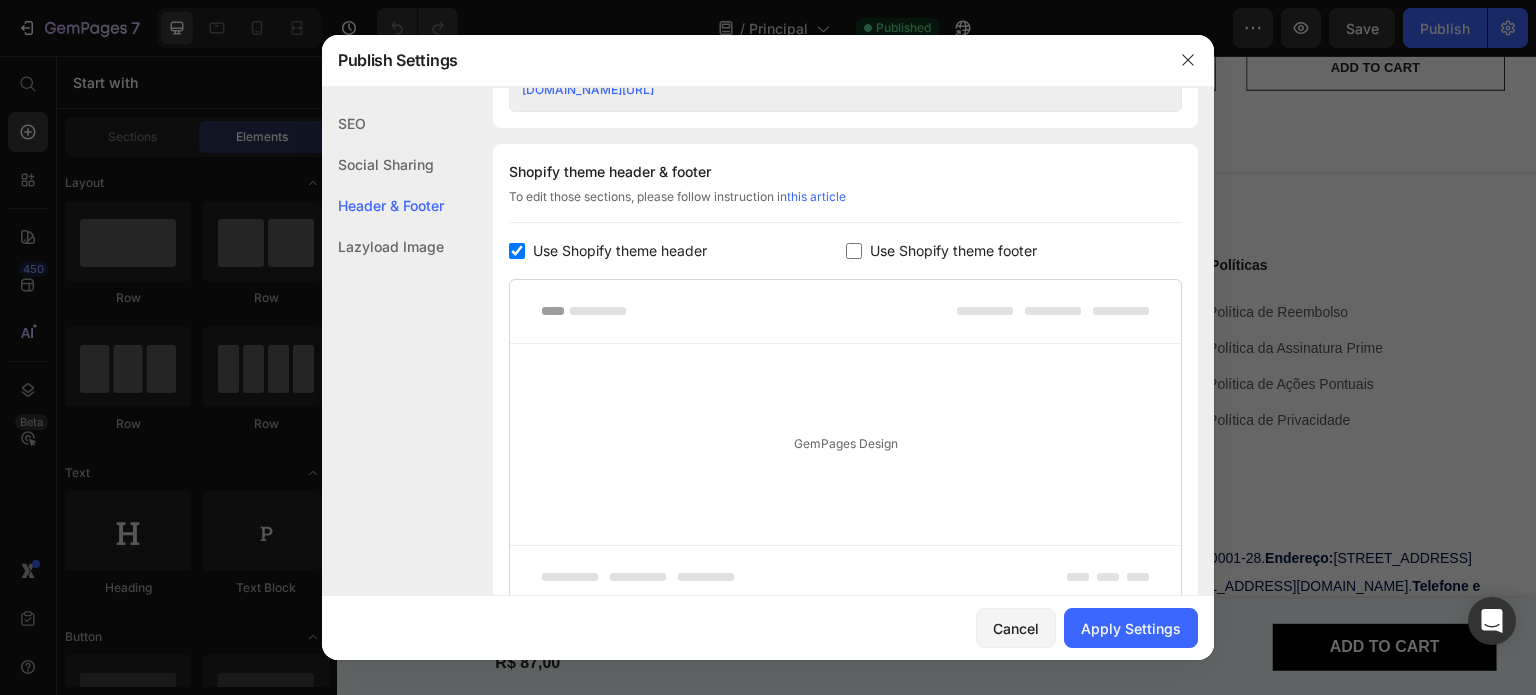 checkbox on "false" 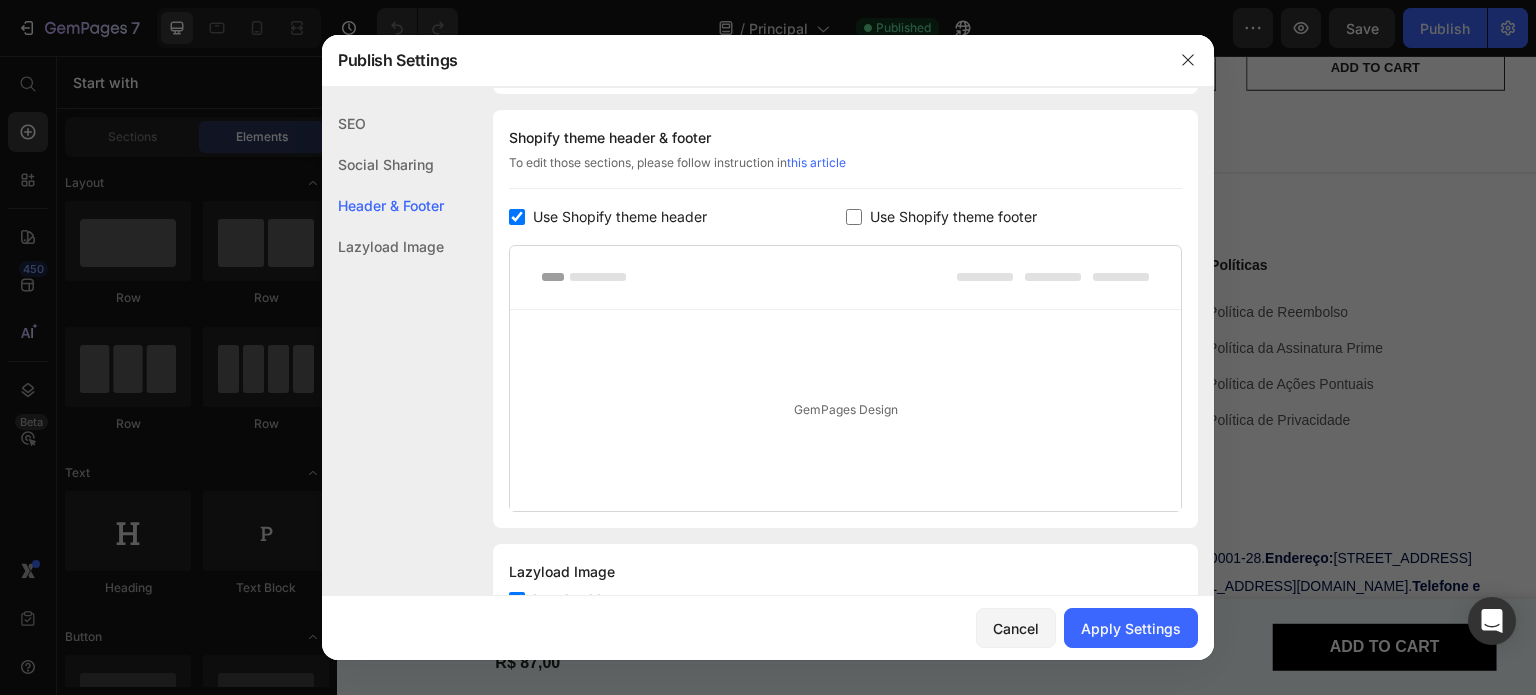 scroll, scrollTop: 900, scrollLeft: 0, axis: vertical 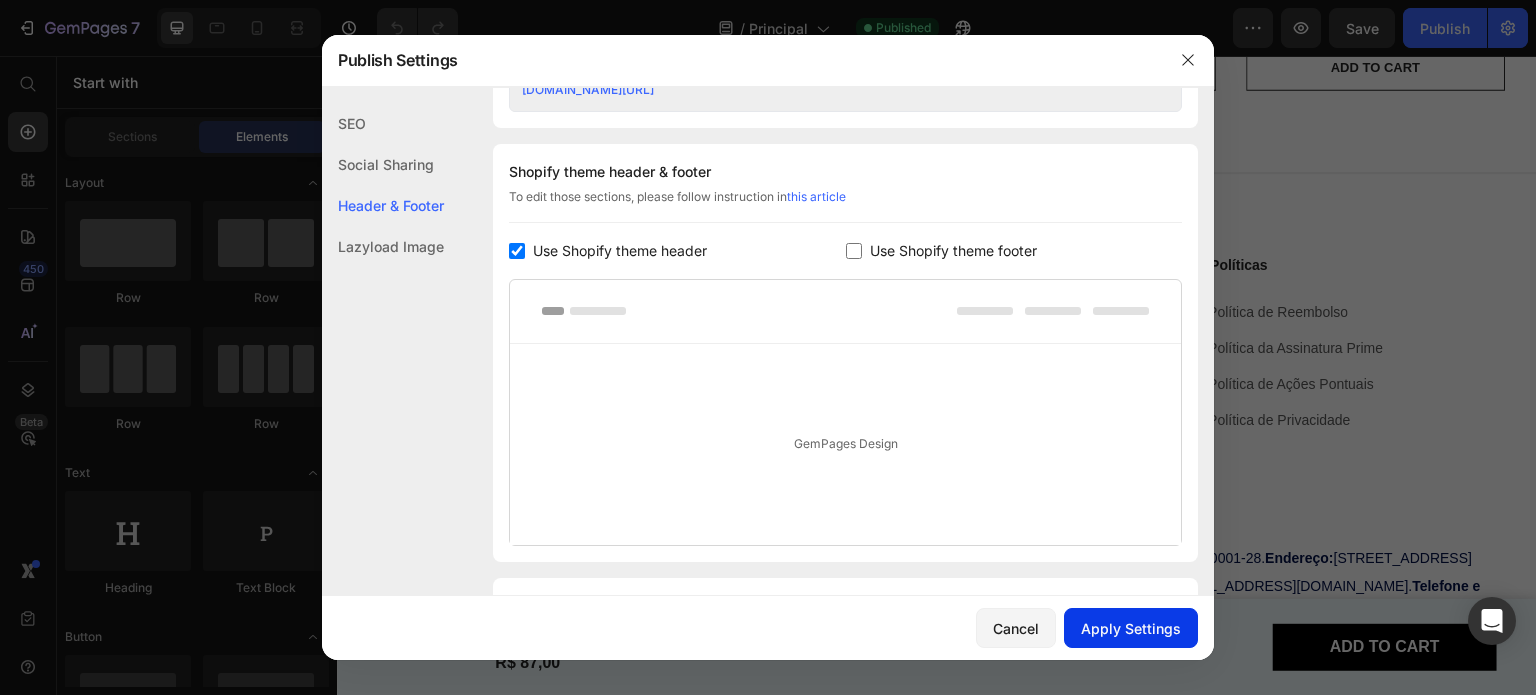 click on "Apply Settings" at bounding box center (1131, 628) 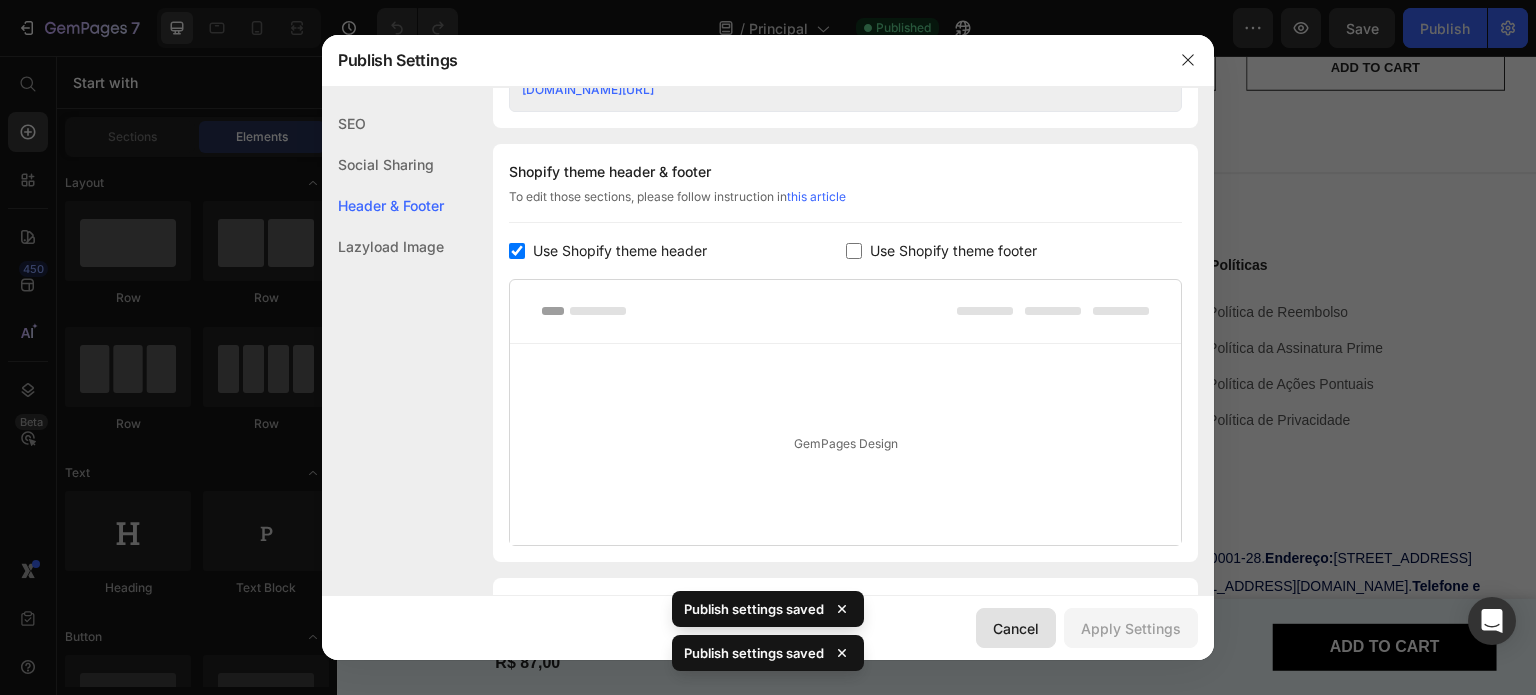 click on "Cancel" at bounding box center (1016, 628) 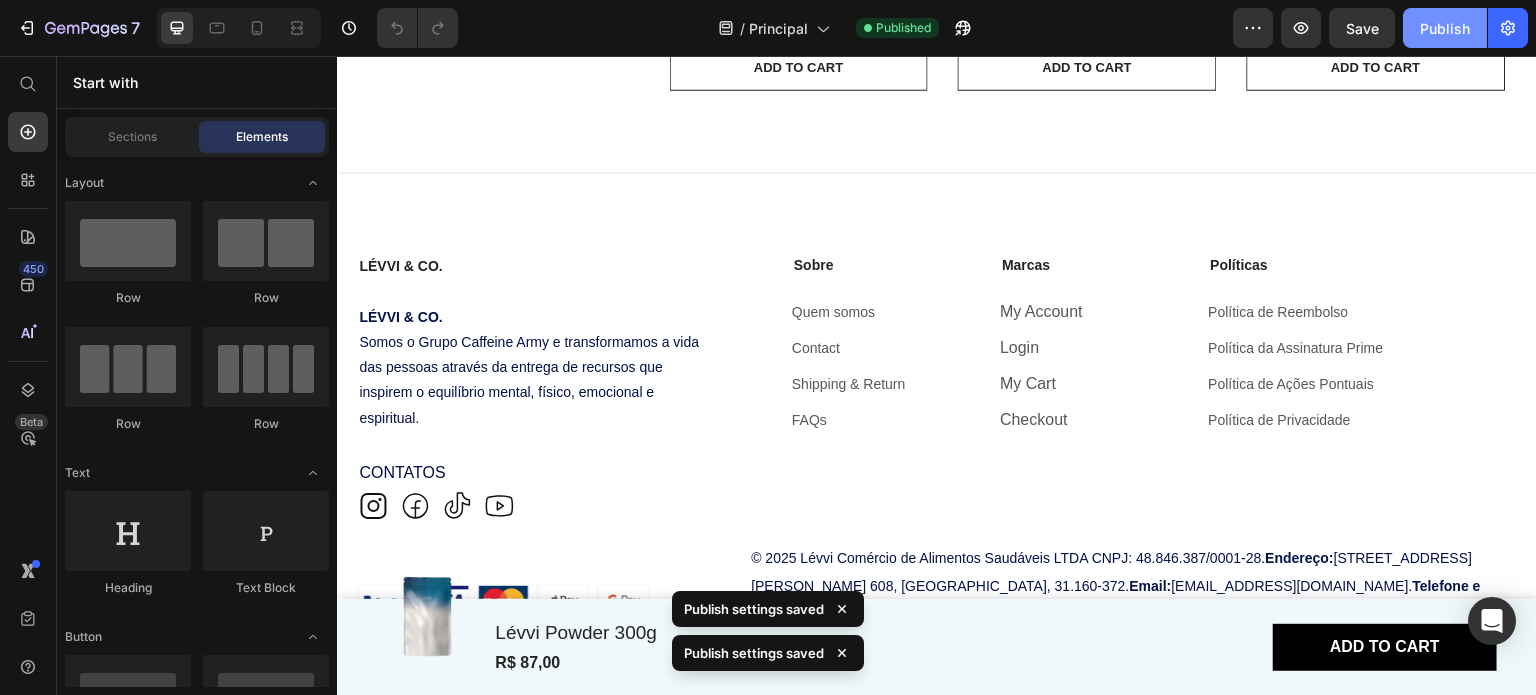 click on "Publish" at bounding box center [1445, 28] 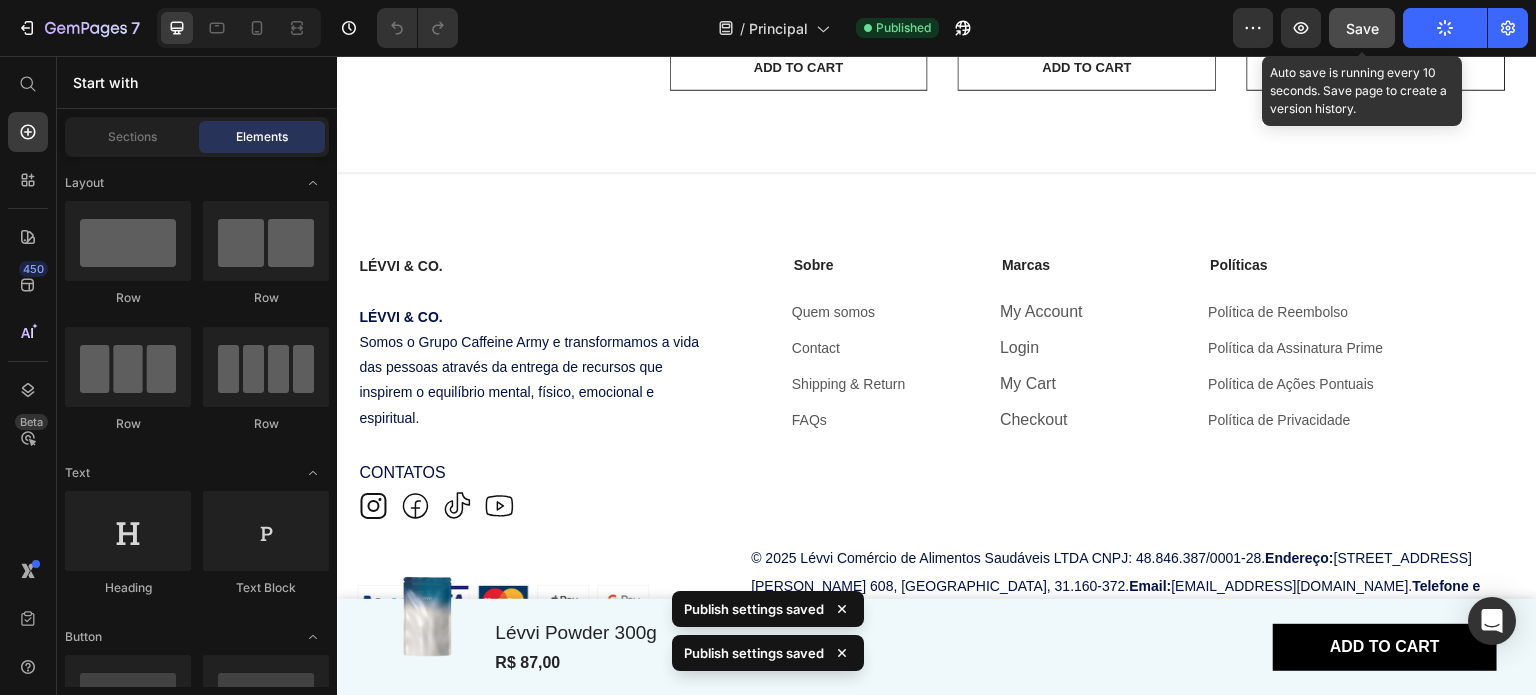 click on "Save" at bounding box center [1362, 28] 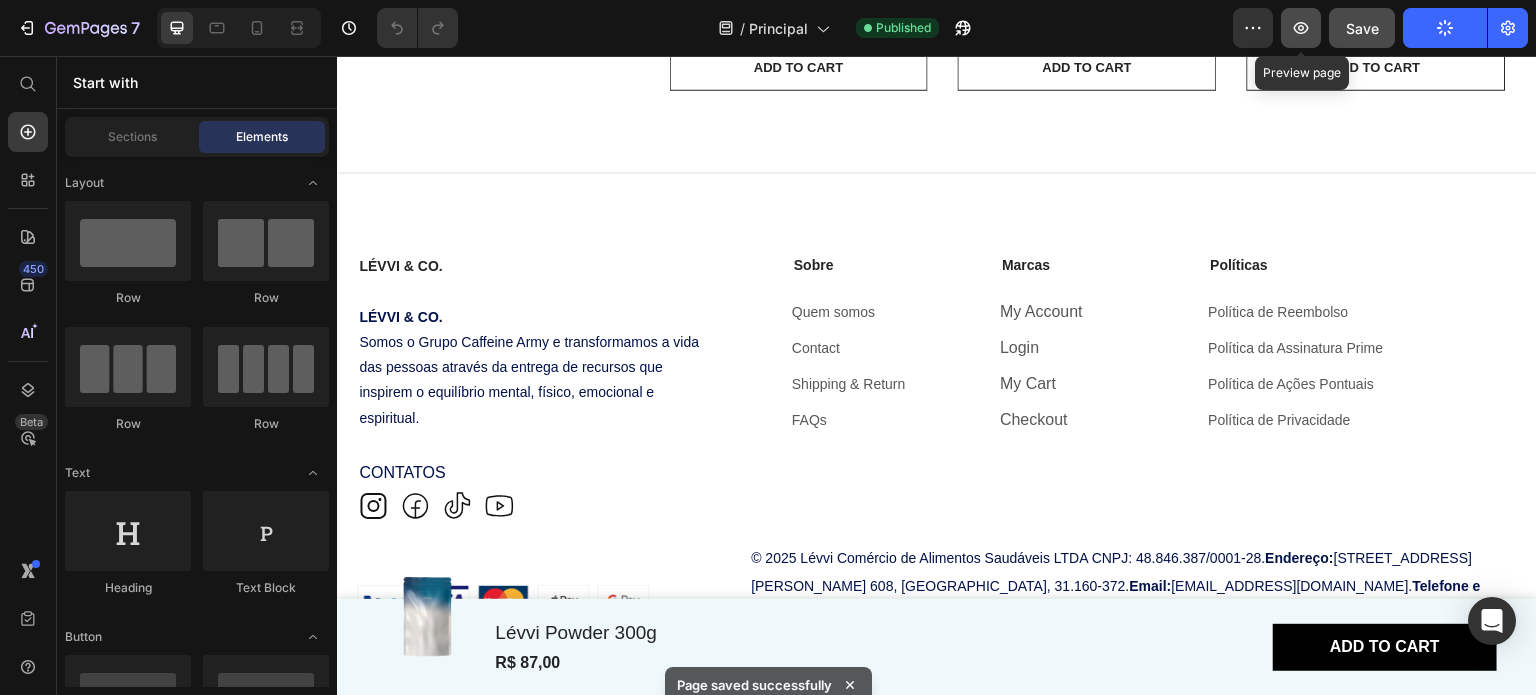 click 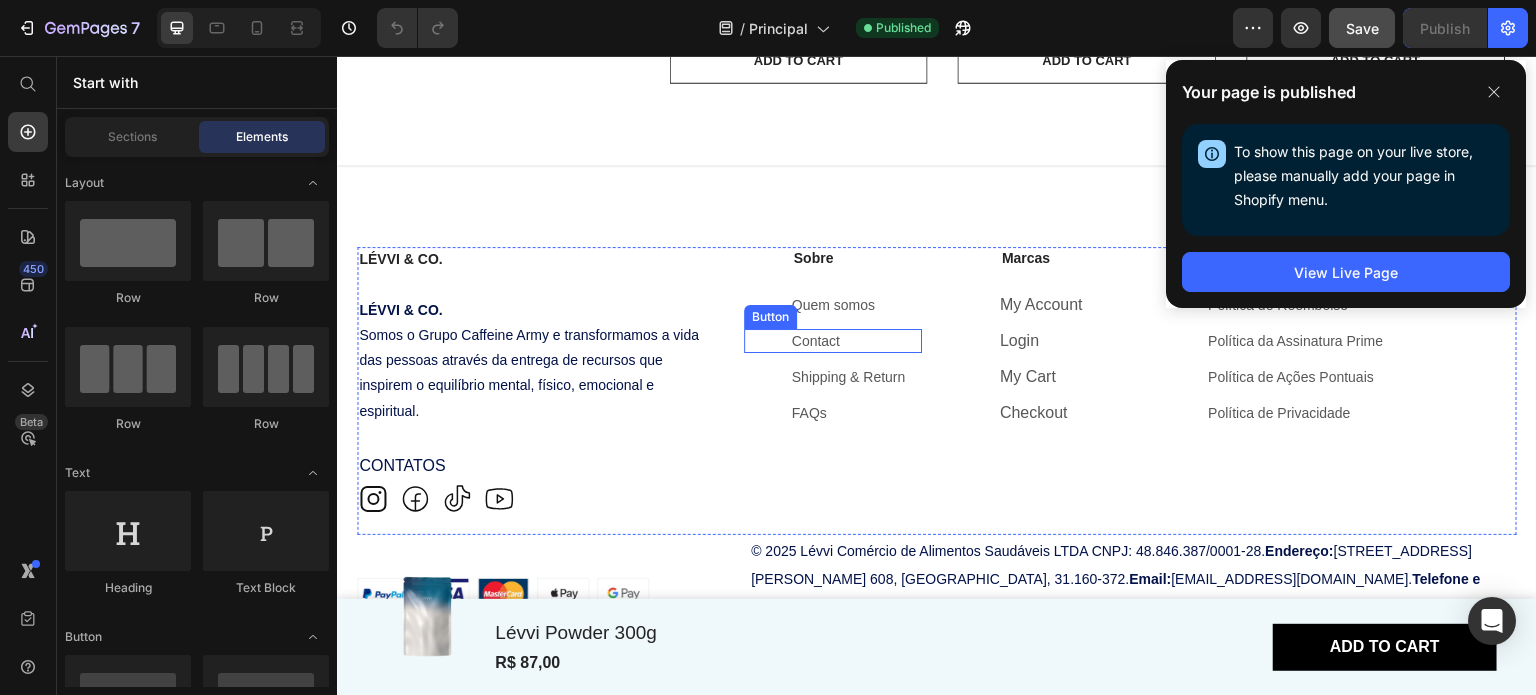 scroll, scrollTop: 6516, scrollLeft: 0, axis: vertical 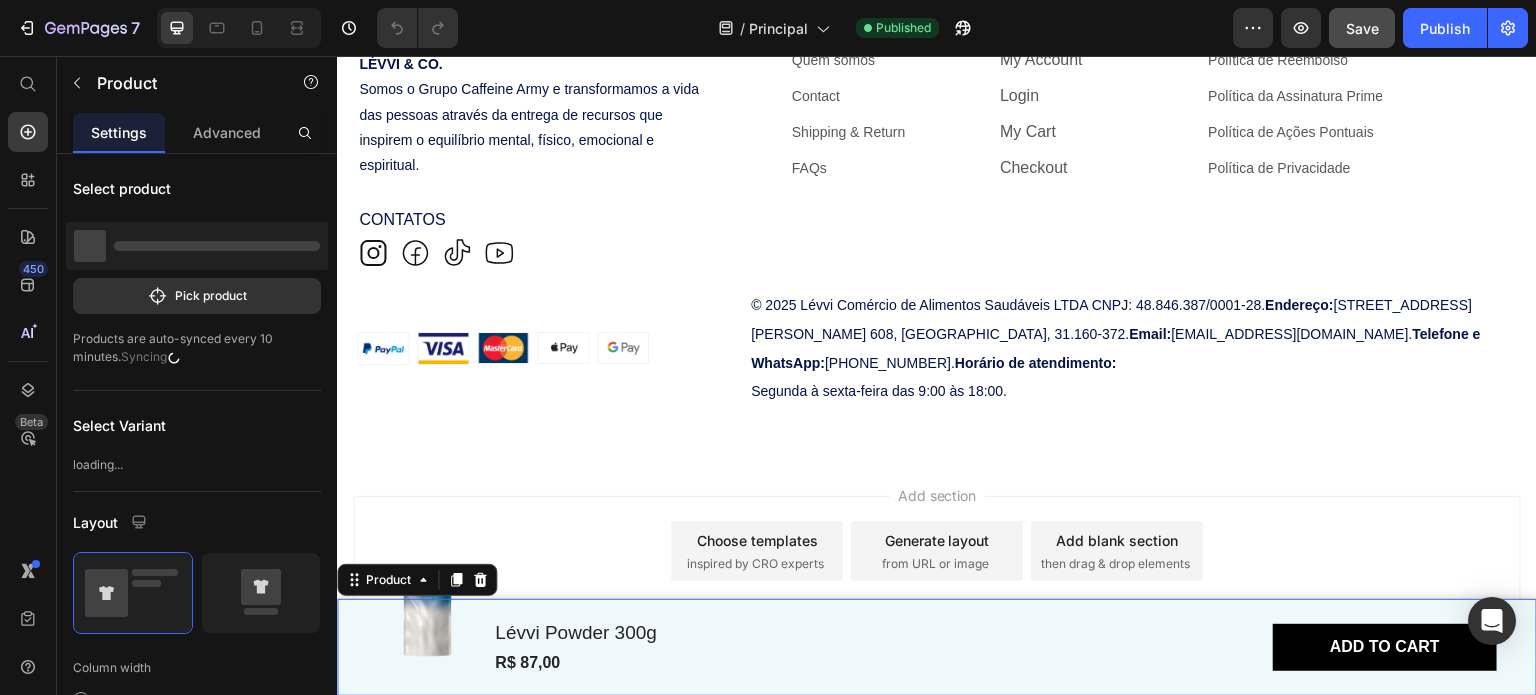 click on "Product Images Lévvi Powder 300g Product Title R$ 87,00 Product Price Row Add to cart Button Product   0" at bounding box center (937, 648) 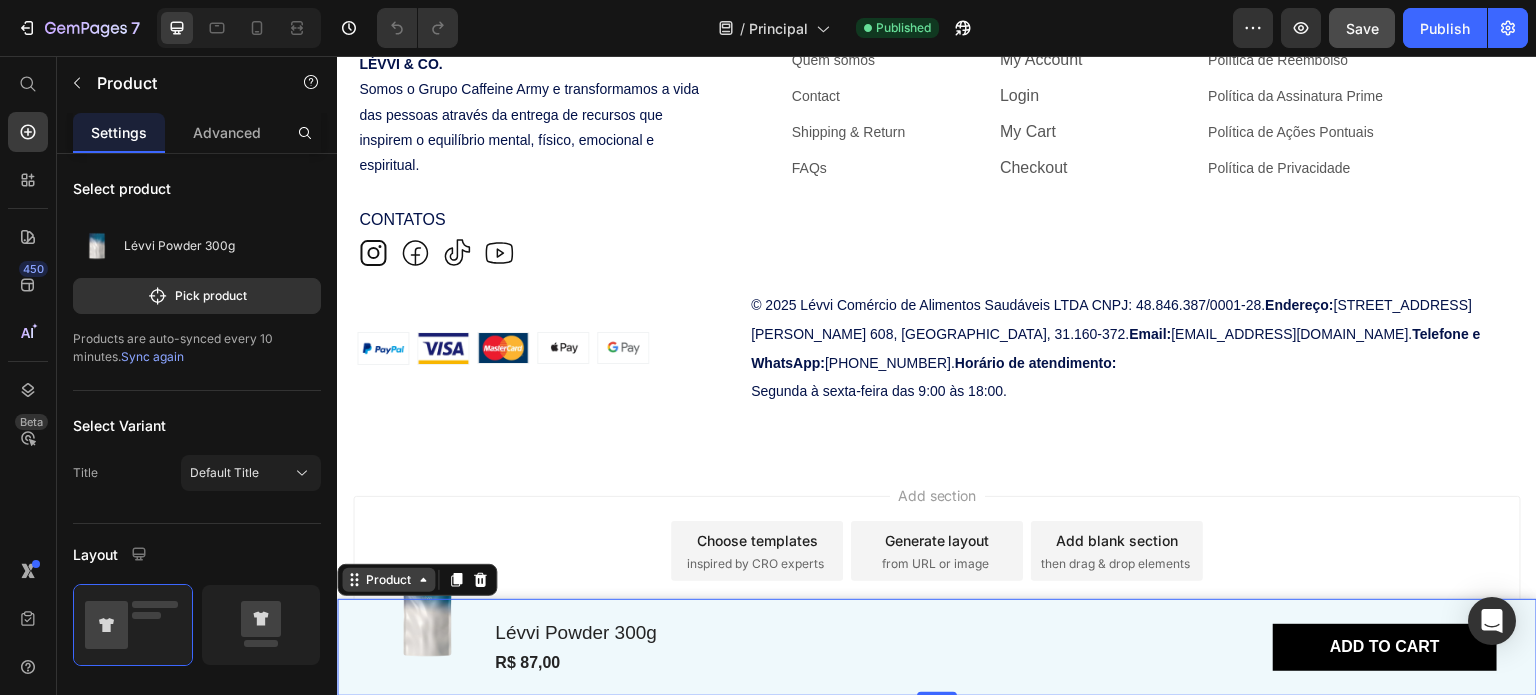 click on "Product" at bounding box center (388, 580) 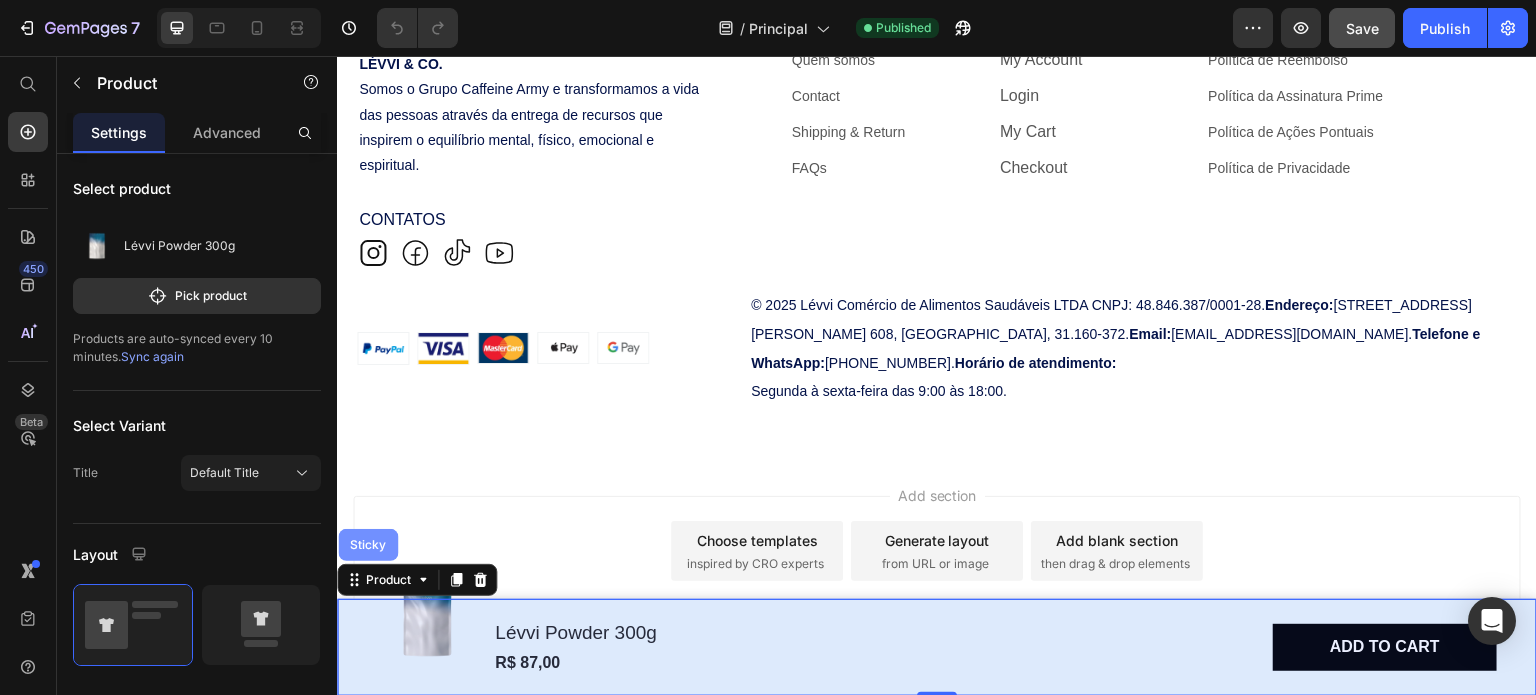 click on "Sticky" at bounding box center (368, 545) 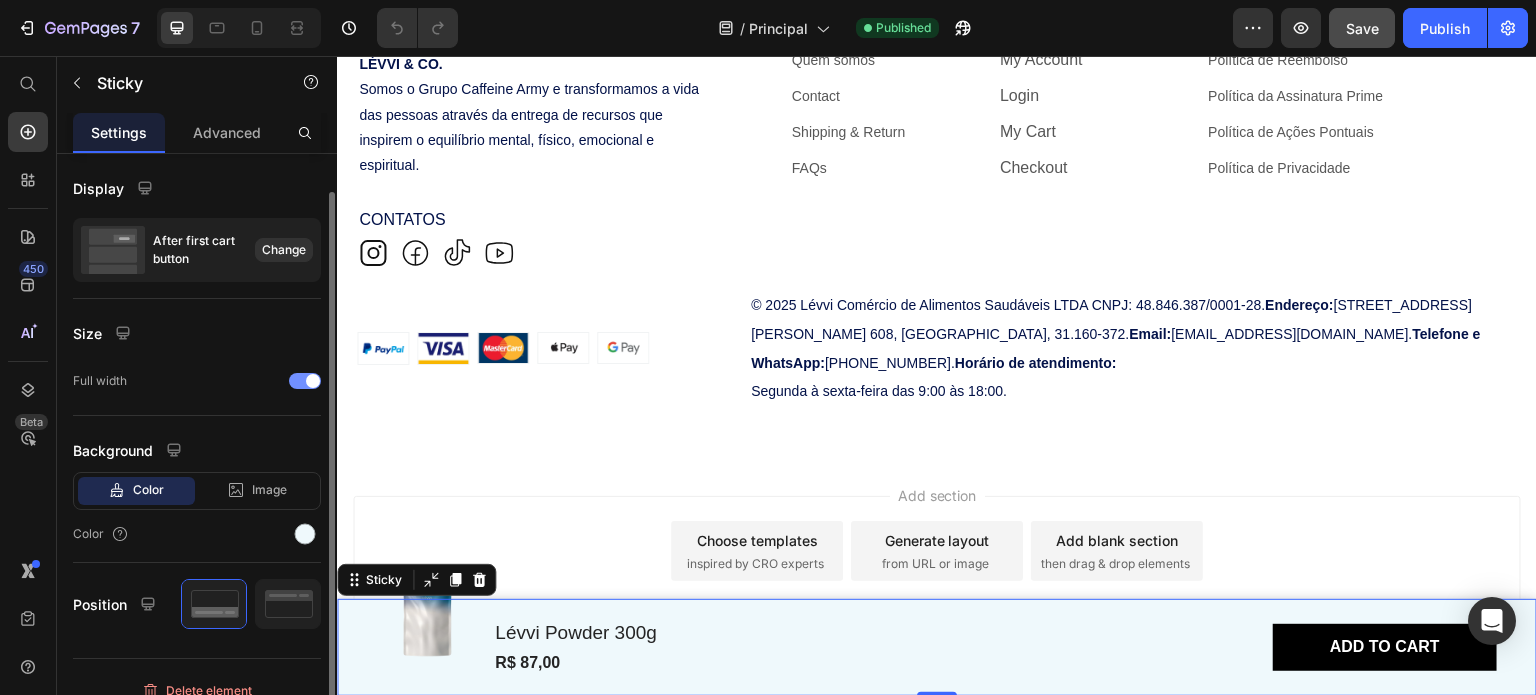 scroll, scrollTop: 19, scrollLeft: 0, axis: vertical 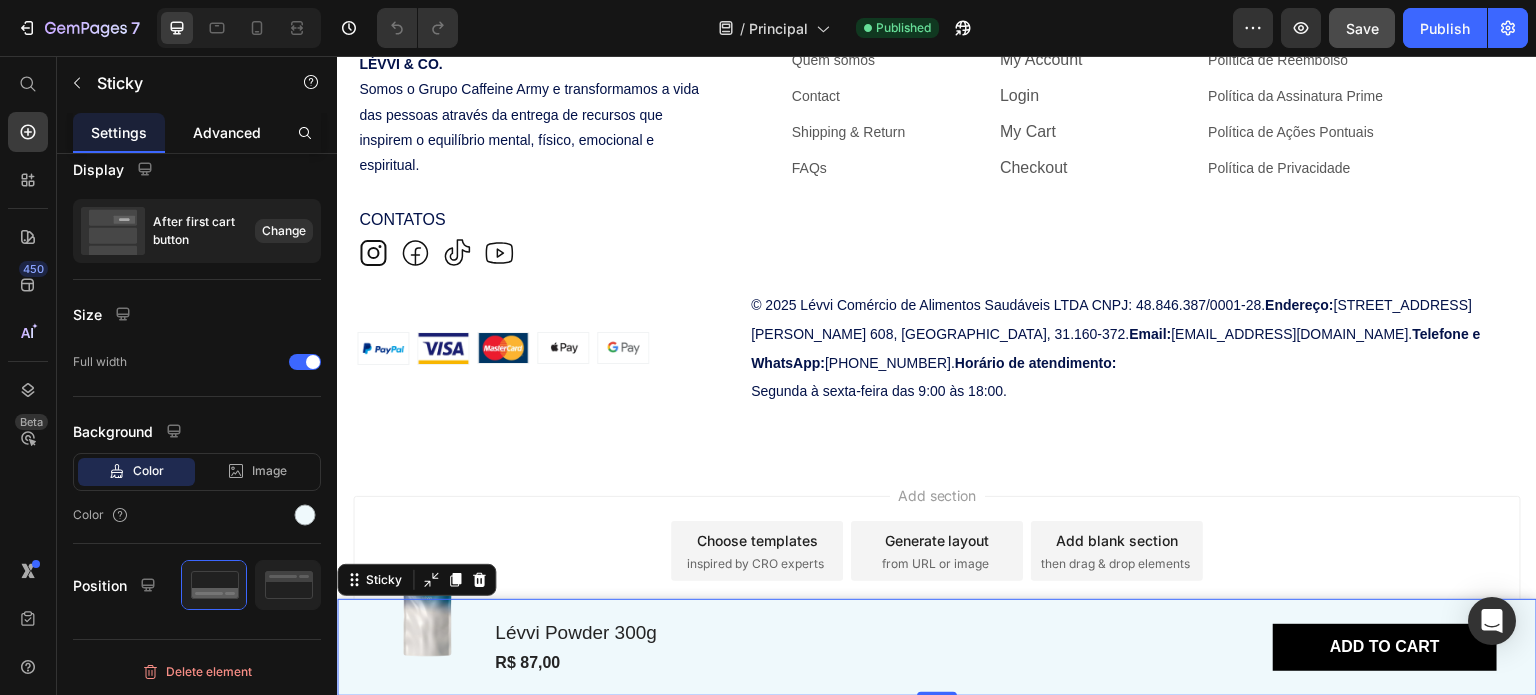 click on "Advanced" at bounding box center (227, 132) 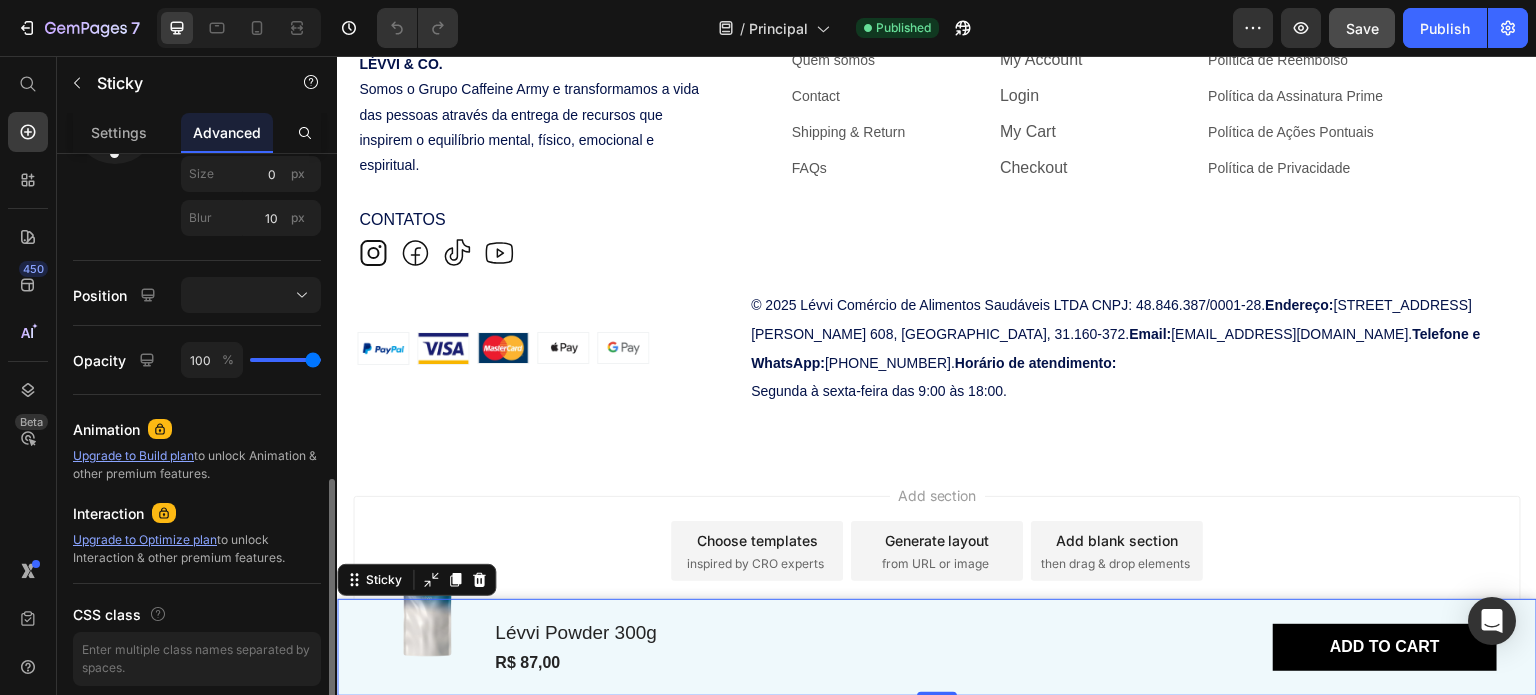 scroll, scrollTop: 876, scrollLeft: 0, axis: vertical 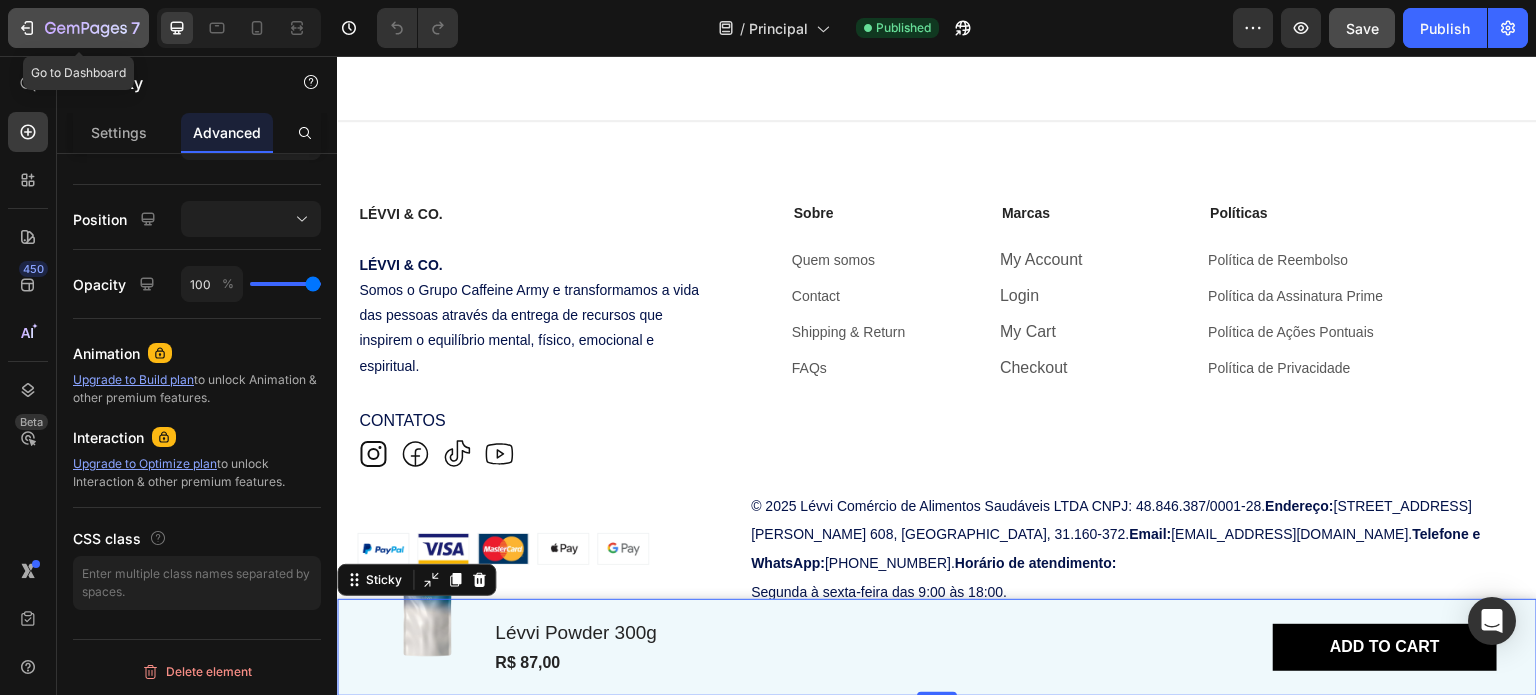 click on "7" 